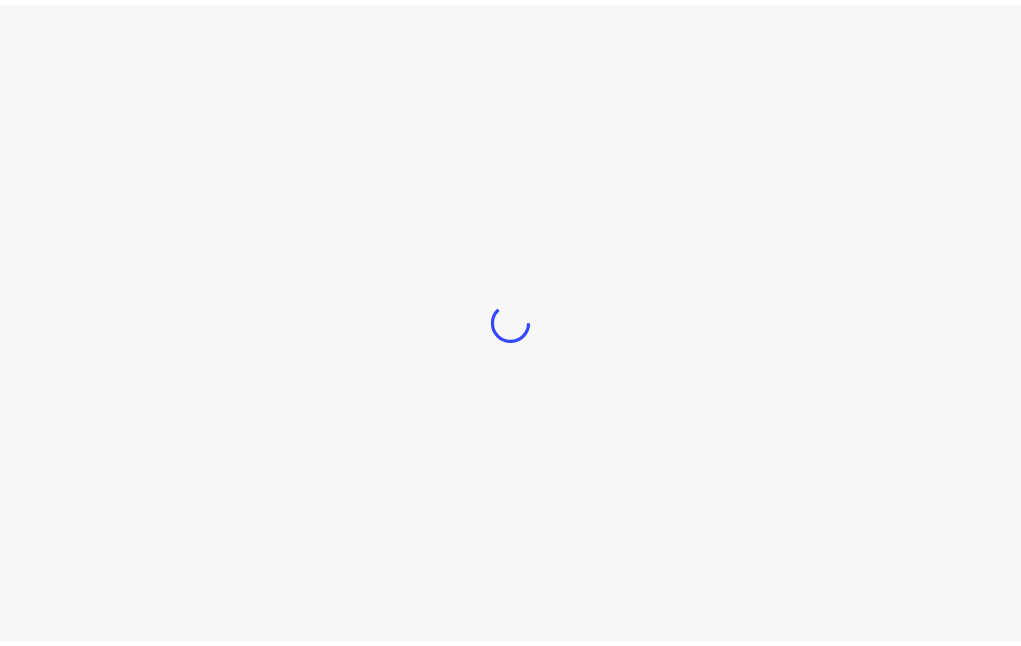 scroll, scrollTop: 0, scrollLeft: 0, axis: both 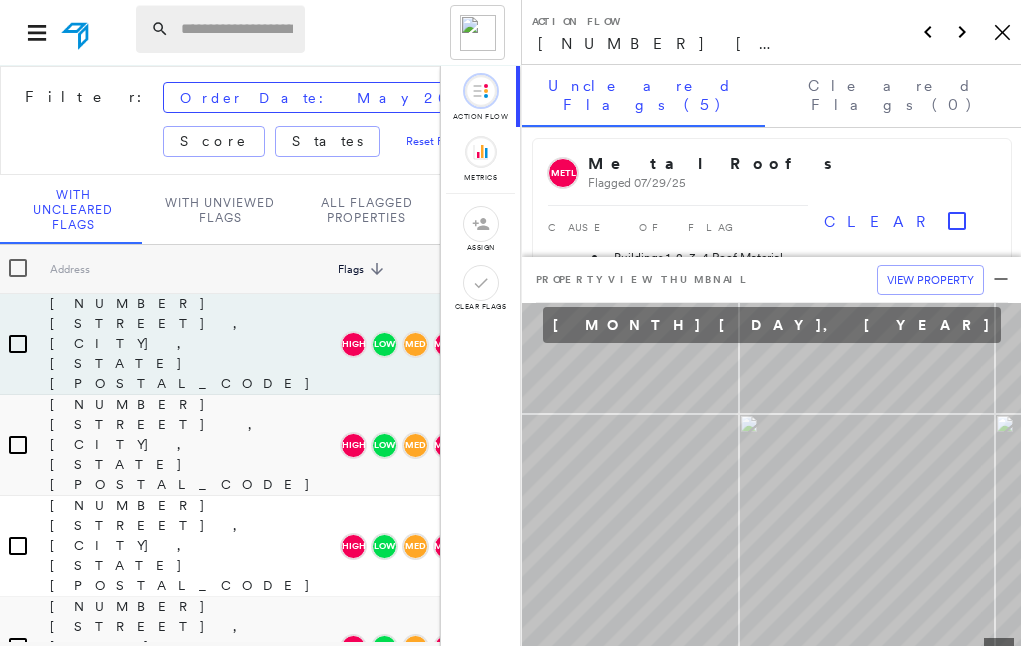 click at bounding box center [237, 29] 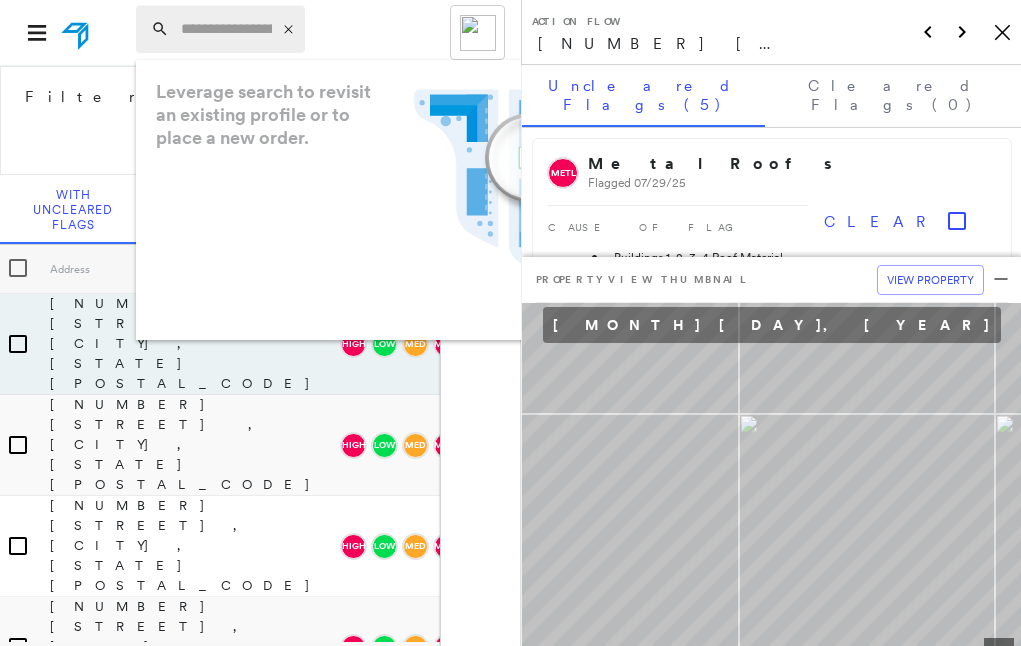 click at bounding box center [226, 29] 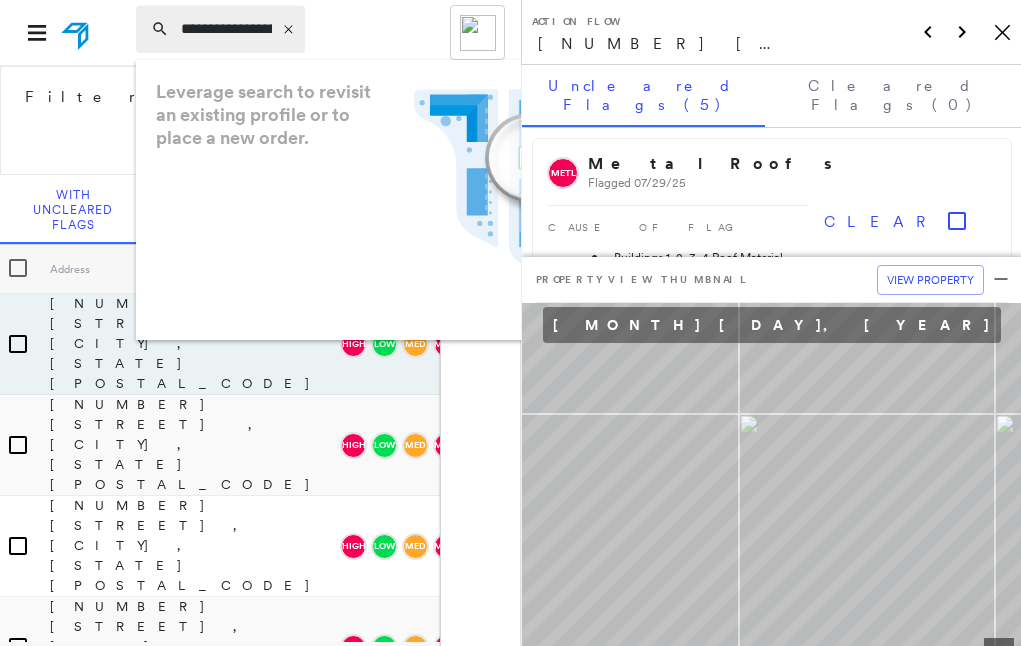 scroll, scrollTop: 0, scrollLeft: 196, axis: horizontal 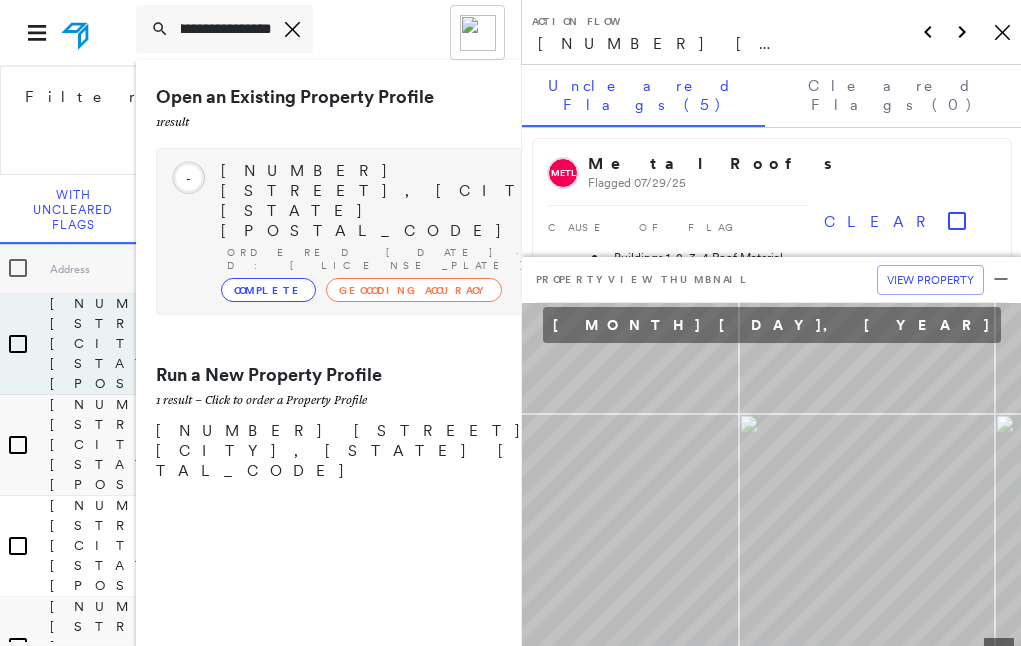 type on "**********" 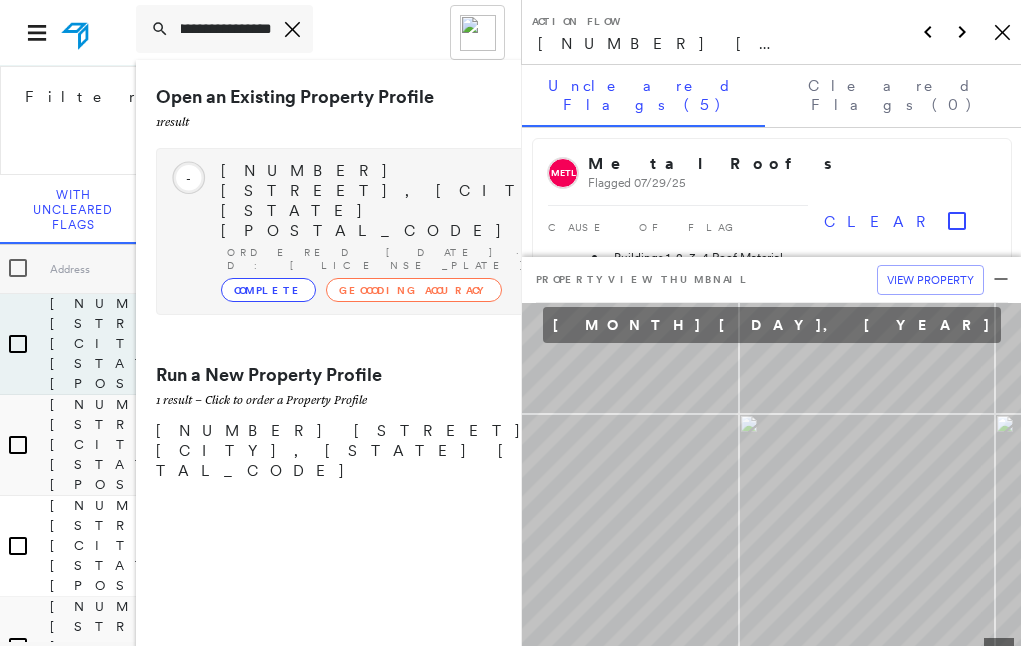 click on "[NUMBER] [STREET], [CITY], [STATE] [POSTAL_CODE] Ordered [DATE] · ID: [LICENSE_PLATE] Complete Geocoding Accuracy" at bounding box center (415, 231) 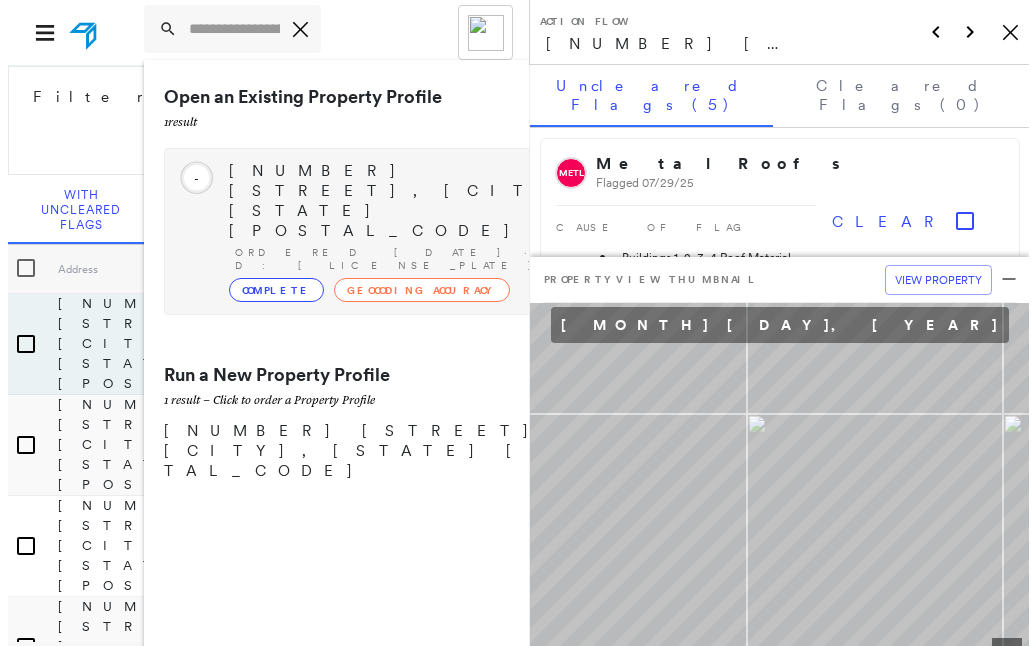 scroll, scrollTop: 0, scrollLeft: 0, axis: both 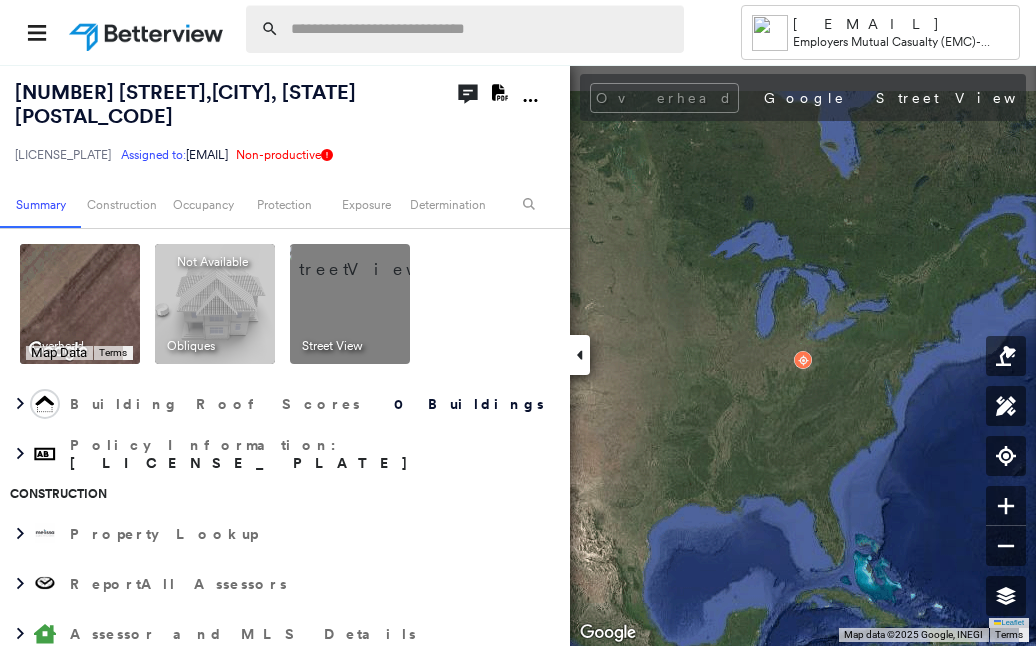 click at bounding box center [481, 29] 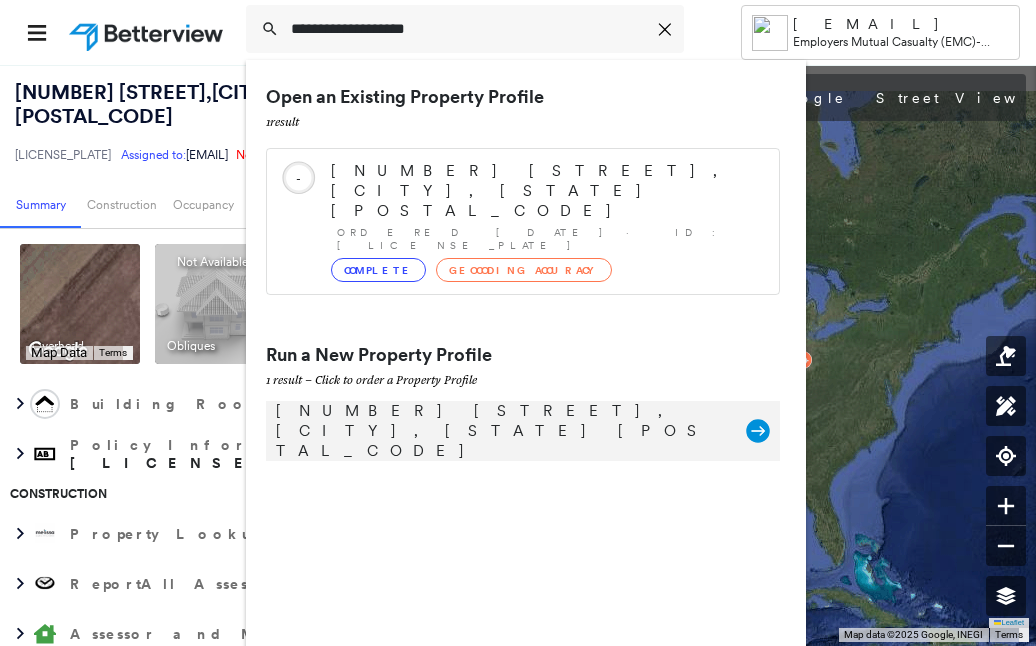 type on "**********" 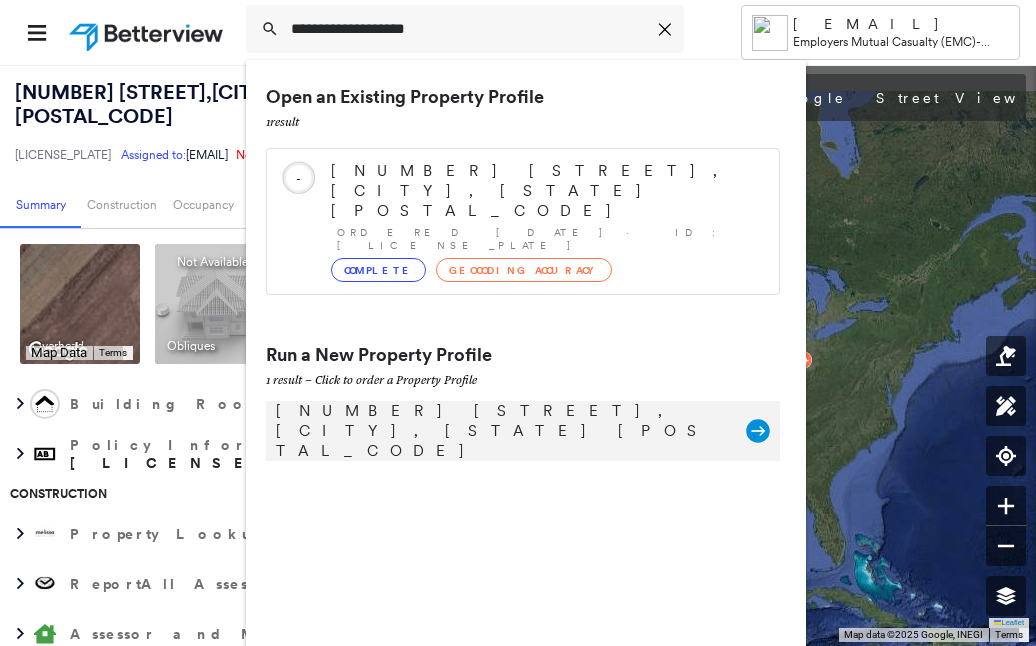 click 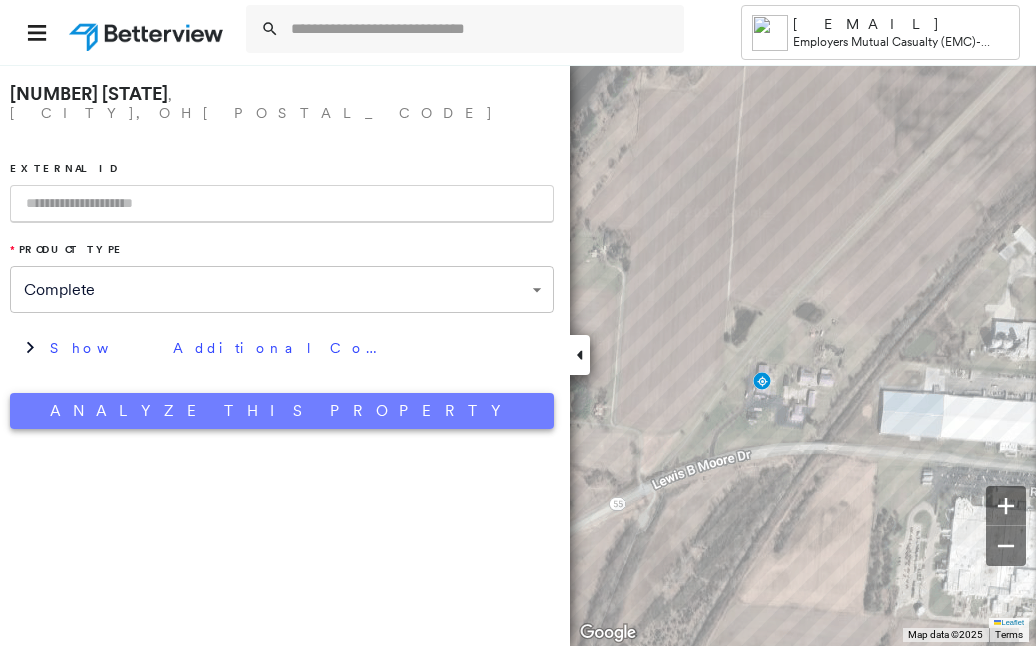 click on "Analyze This Property" at bounding box center (282, 411) 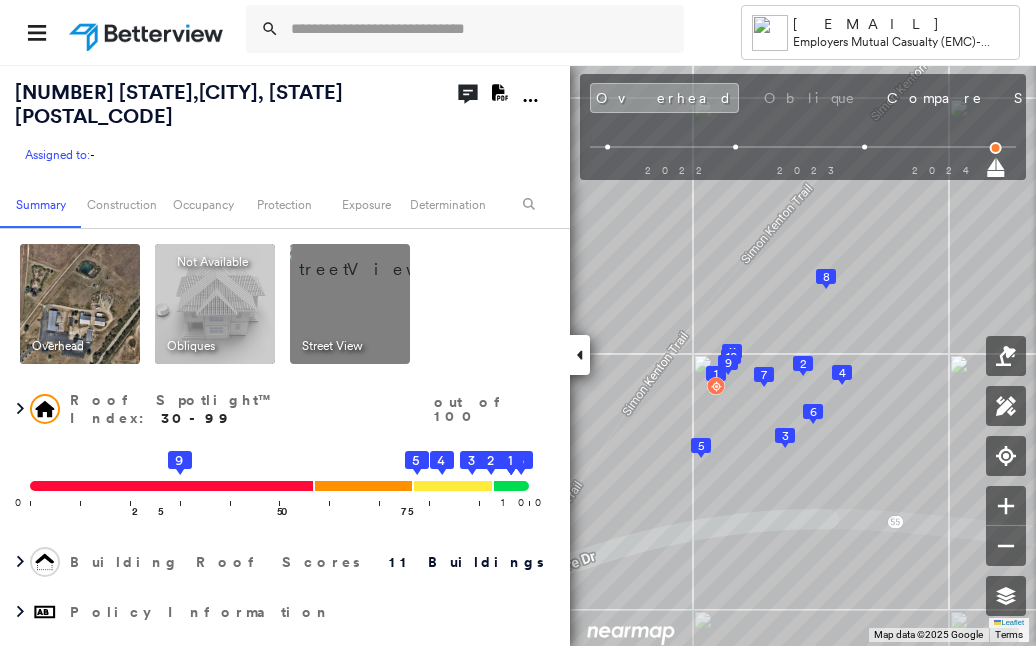 drag, startPoint x: 795, startPoint y: 468, endPoint x: 782, endPoint y: 436, distance: 34.539833 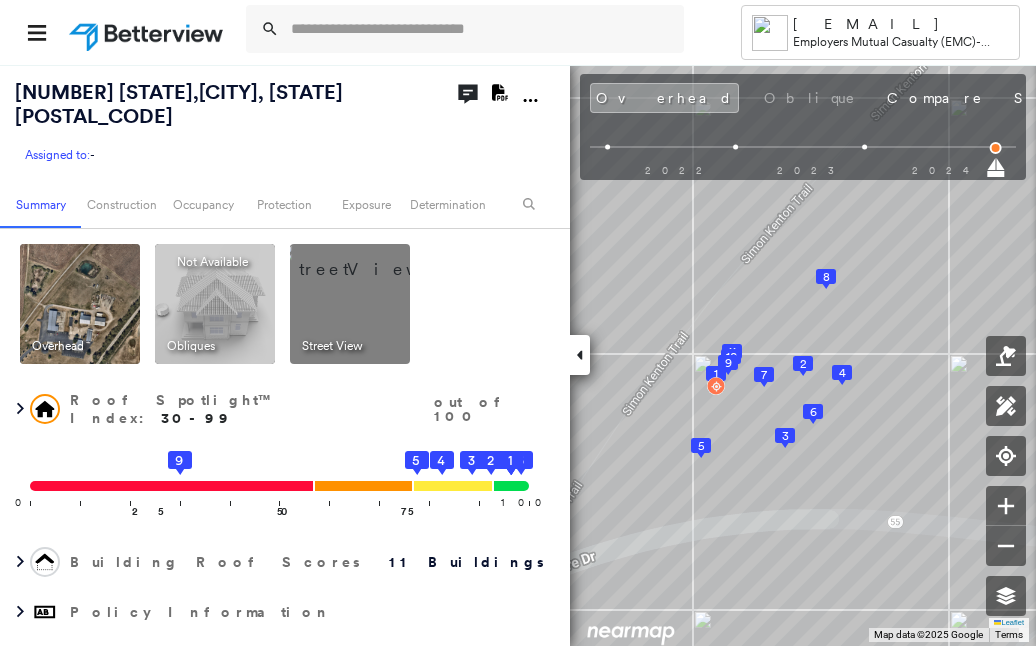 click on "Download PDF Report" 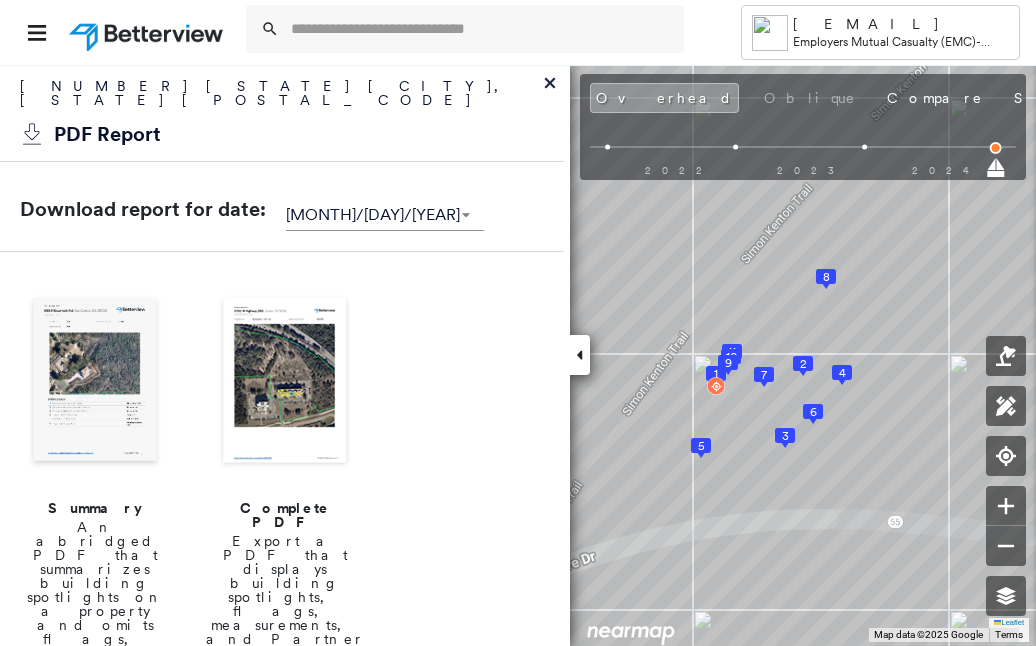 click at bounding box center (95, 382) 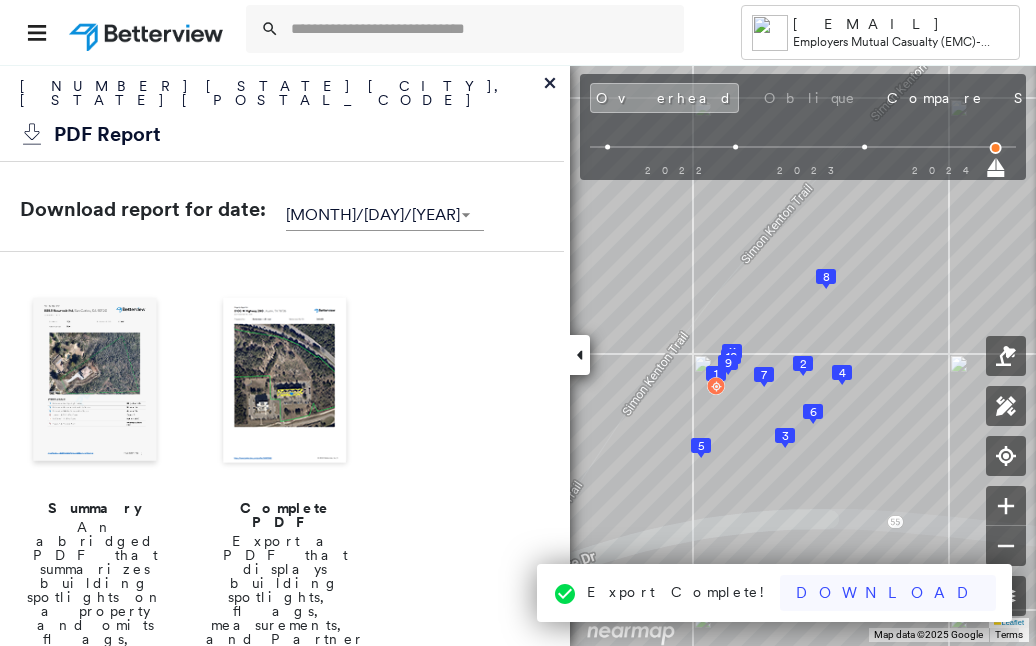 click on "Download" at bounding box center (888, 593) 